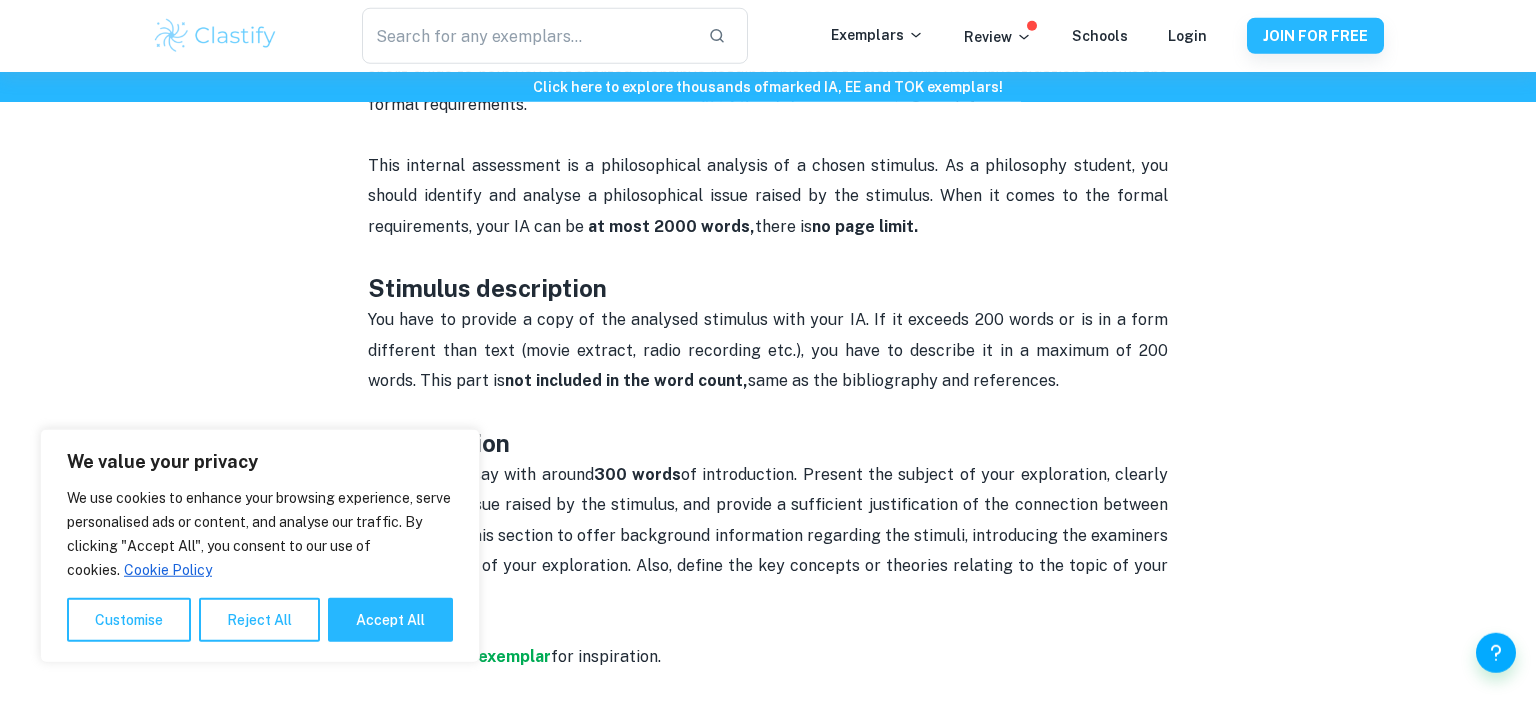 scroll, scrollTop: 877, scrollLeft: 0, axis: vertical 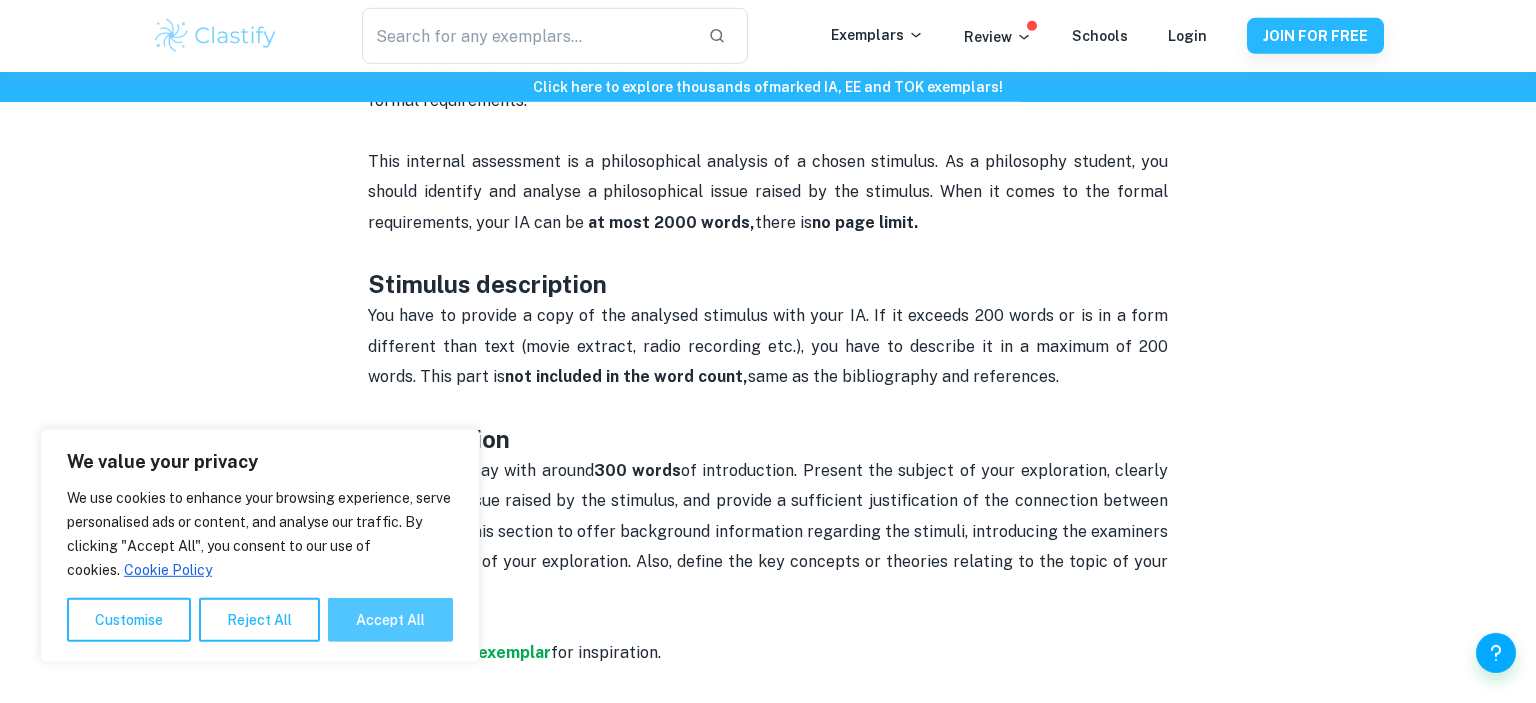 click on "Accept All" at bounding box center (390, 620) 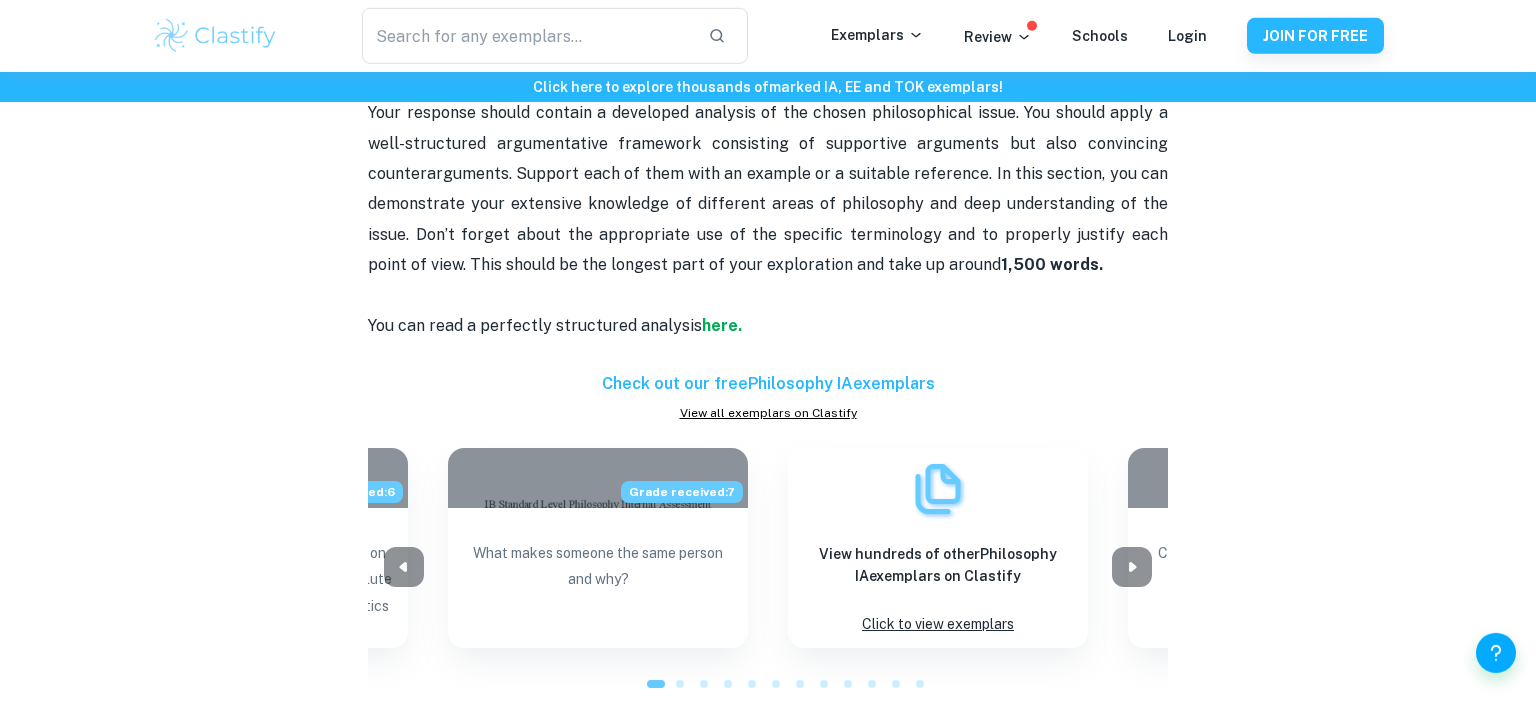 scroll, scrollTop: 1564, scrollLeft: 0, axis: vertical 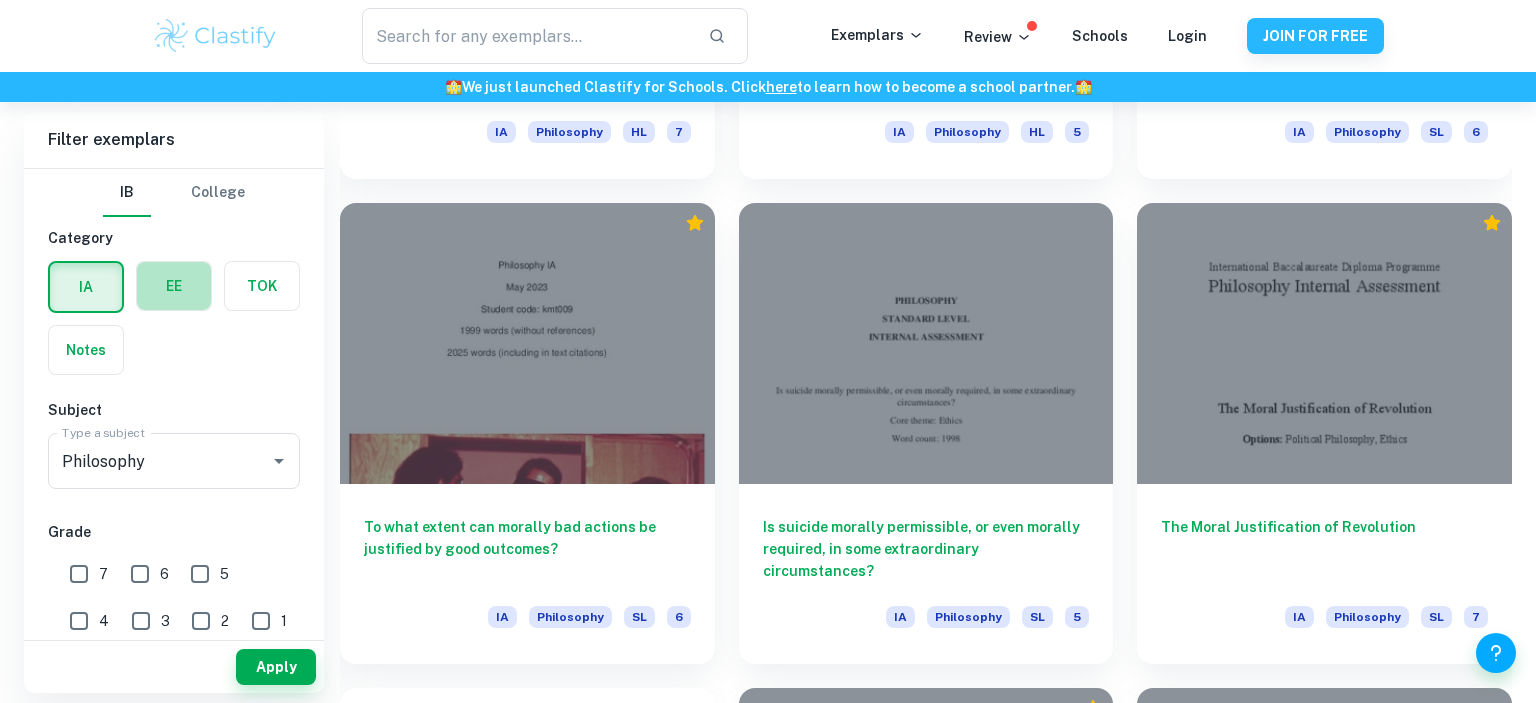 click at bounding box center (174, 286) 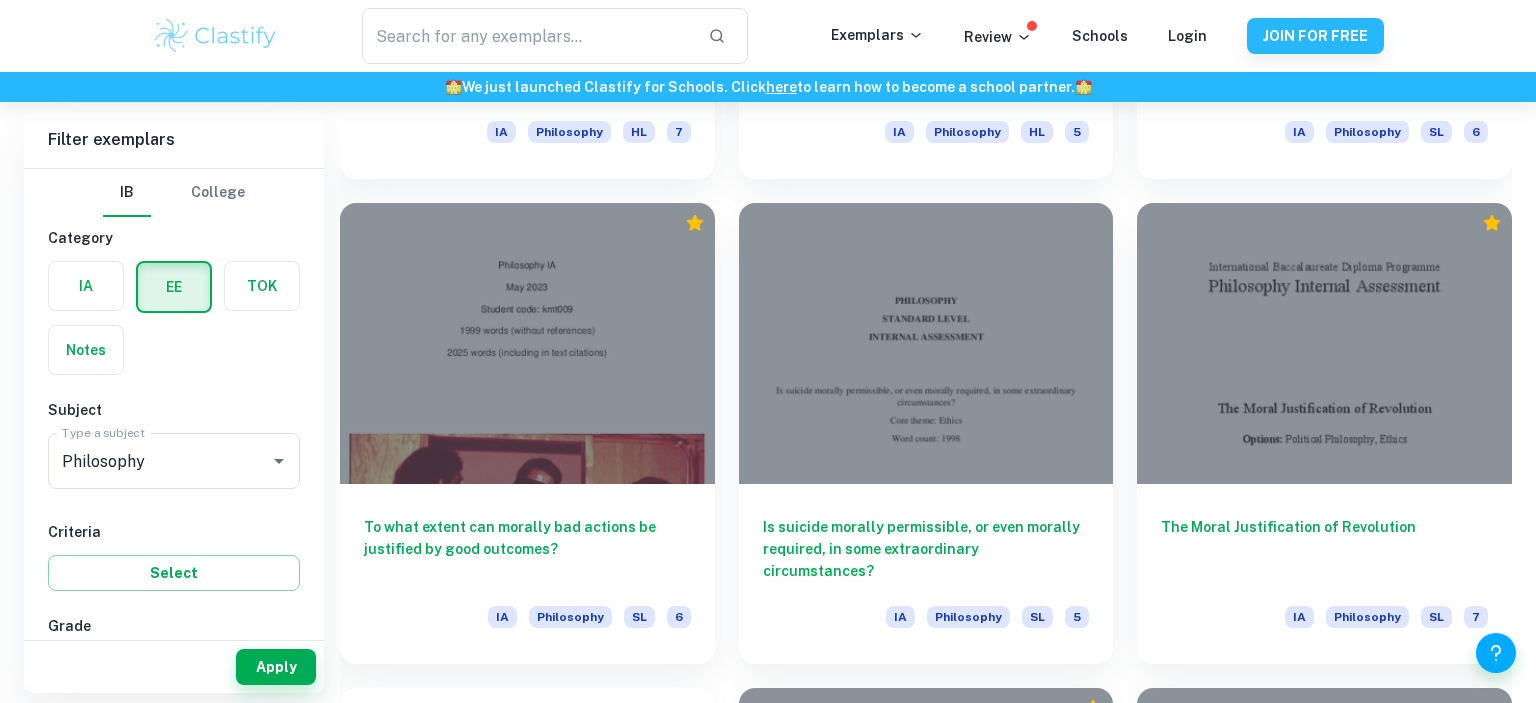 click at bounding box center [86, 286] 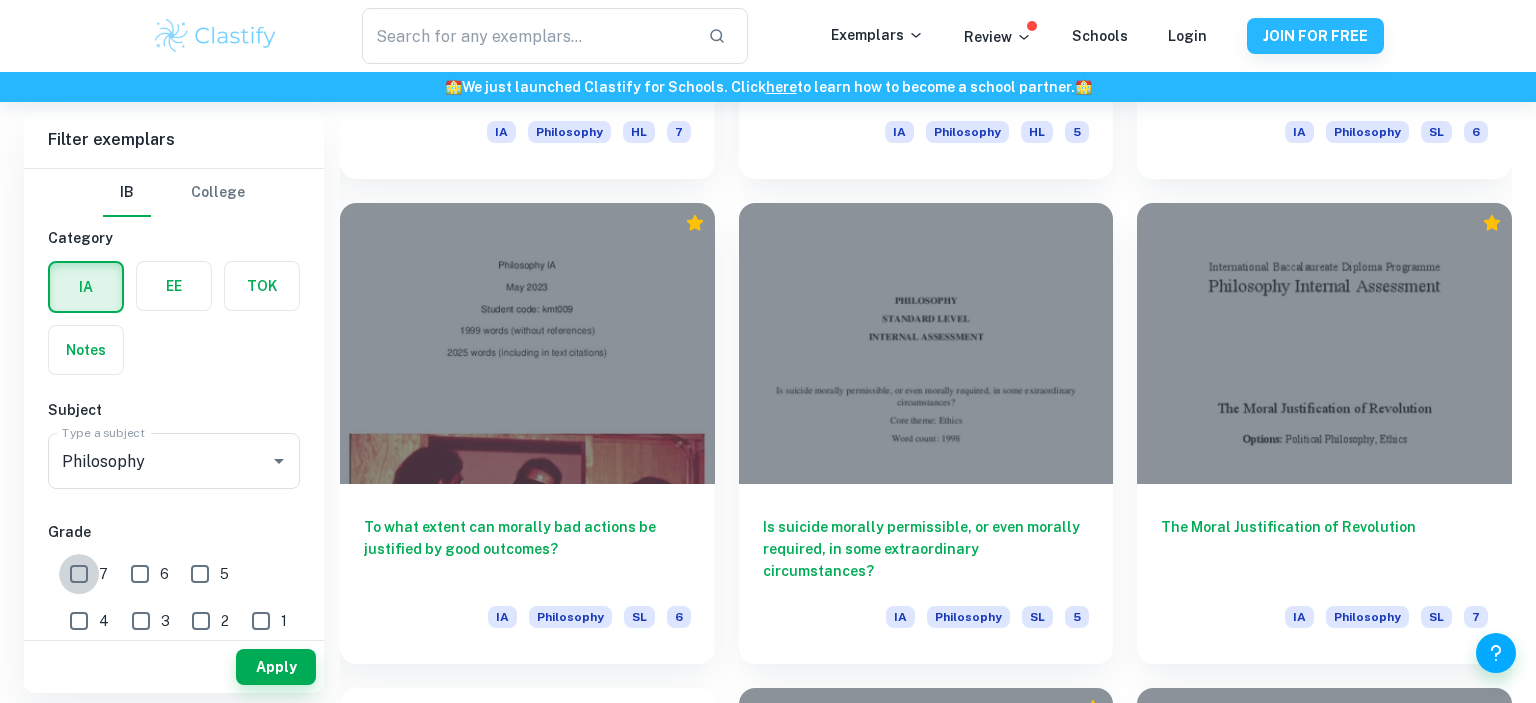 click on "7" at bounding box center (79, 574) 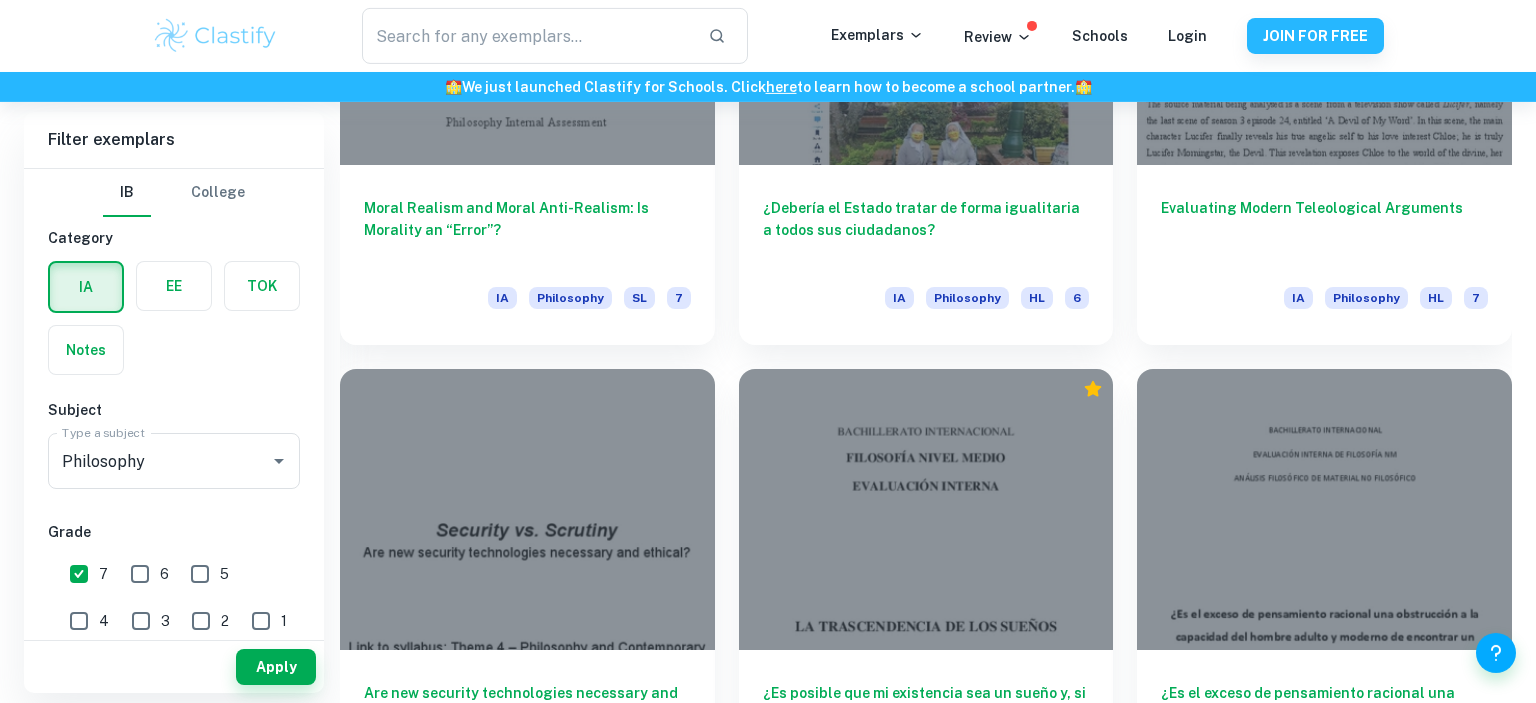 scroll, scrollTop: 4585, scrollLeft: 0, axis: vertical 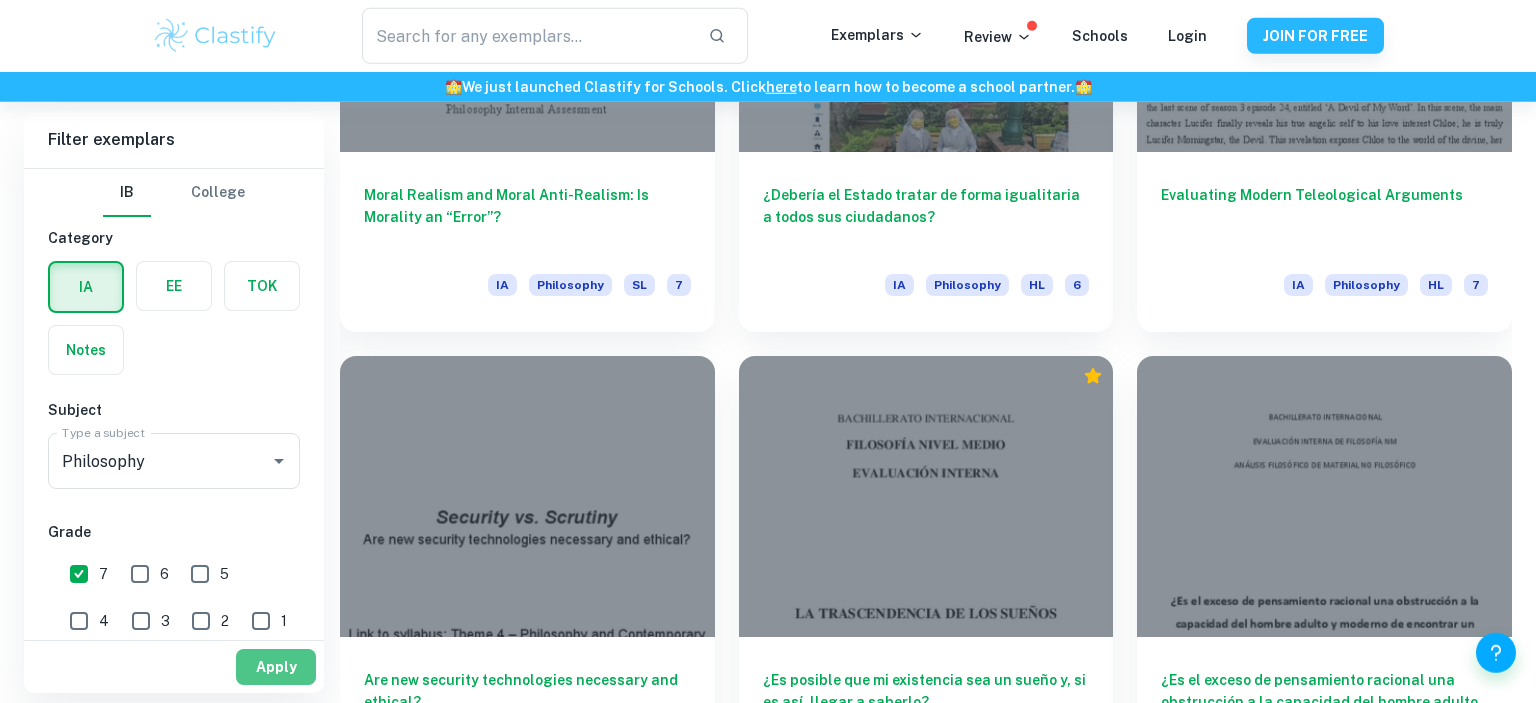click on "Apply" at bounding box center [276, 667] 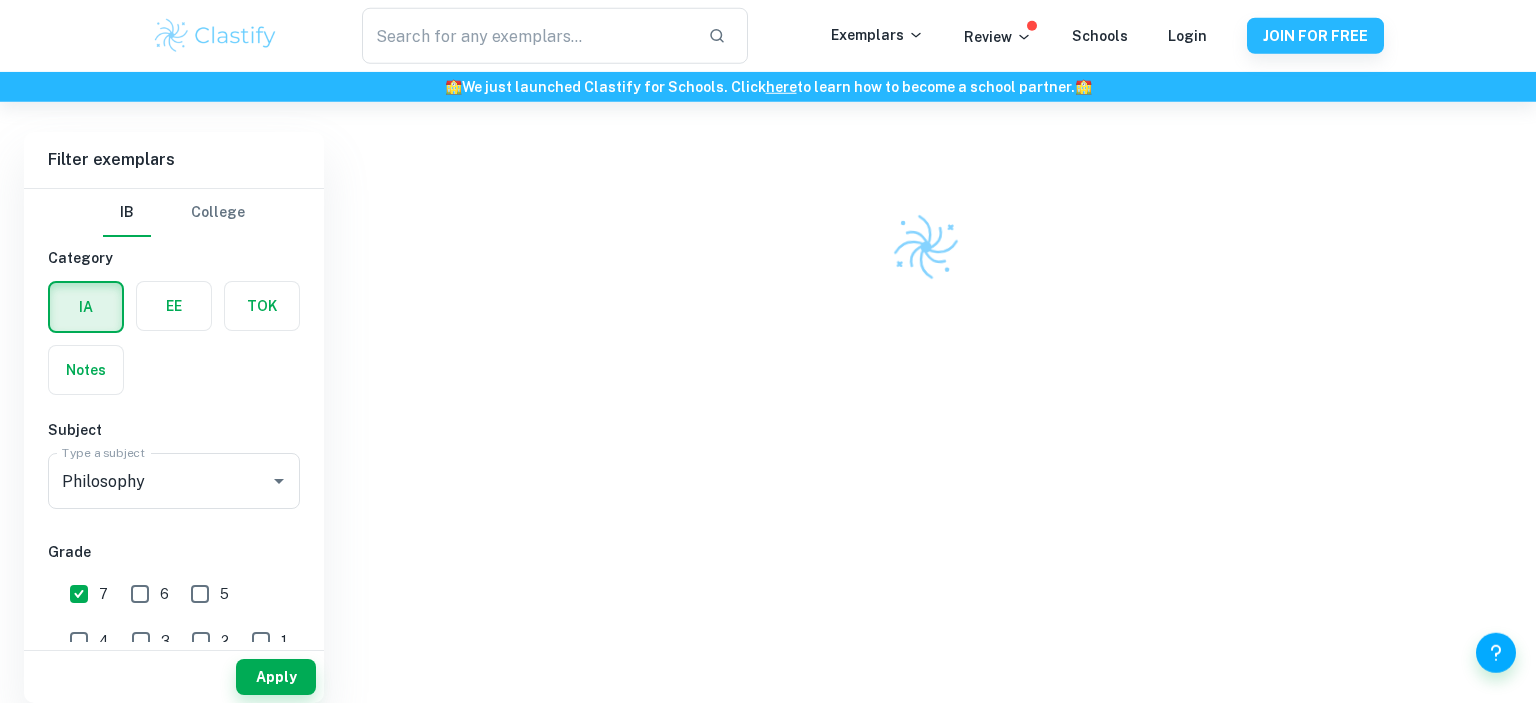 scroll, scrollTop: 444, scrollLeft: 0, axis: vertical 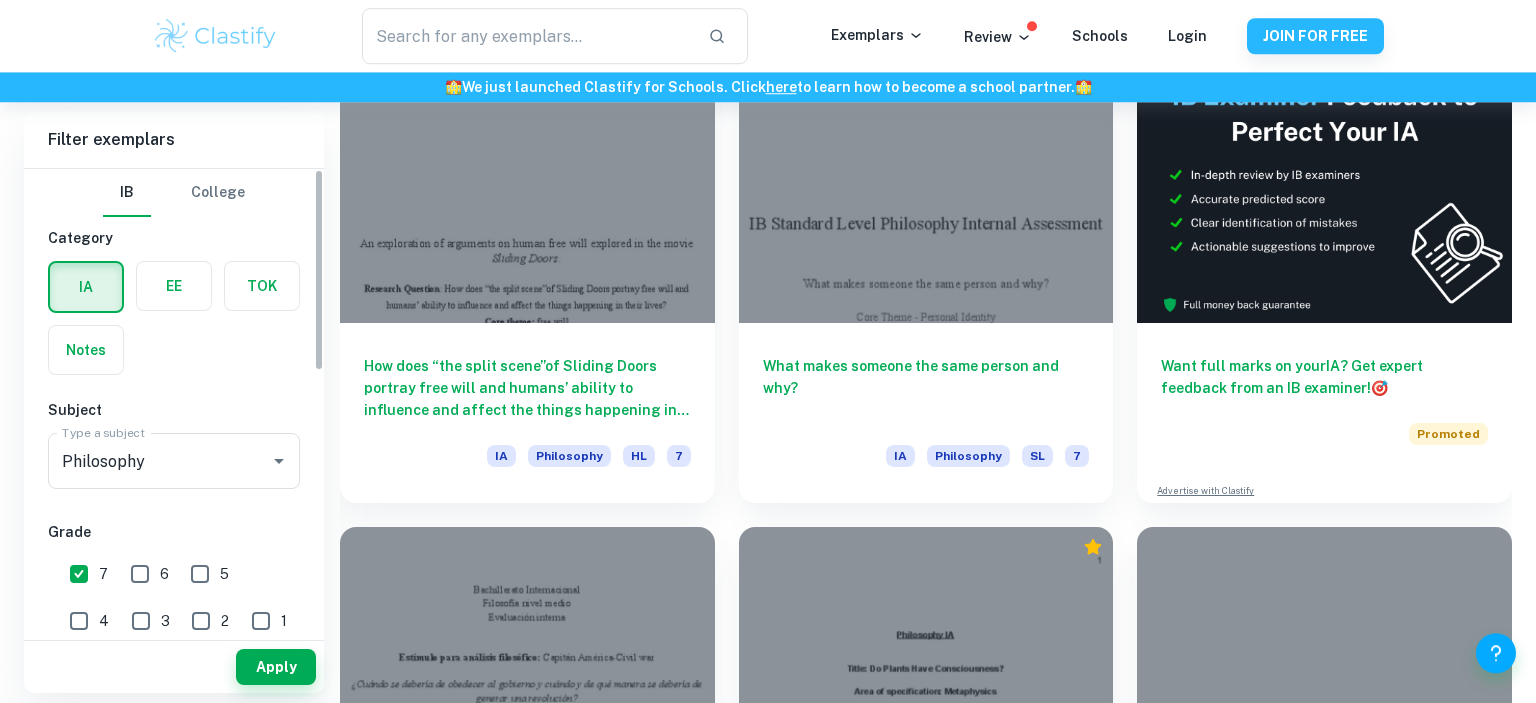 drag, startPoint x: 309, startPoint y: 263, endPoint x: 326, endPoint y: 309, distance: 49.0408 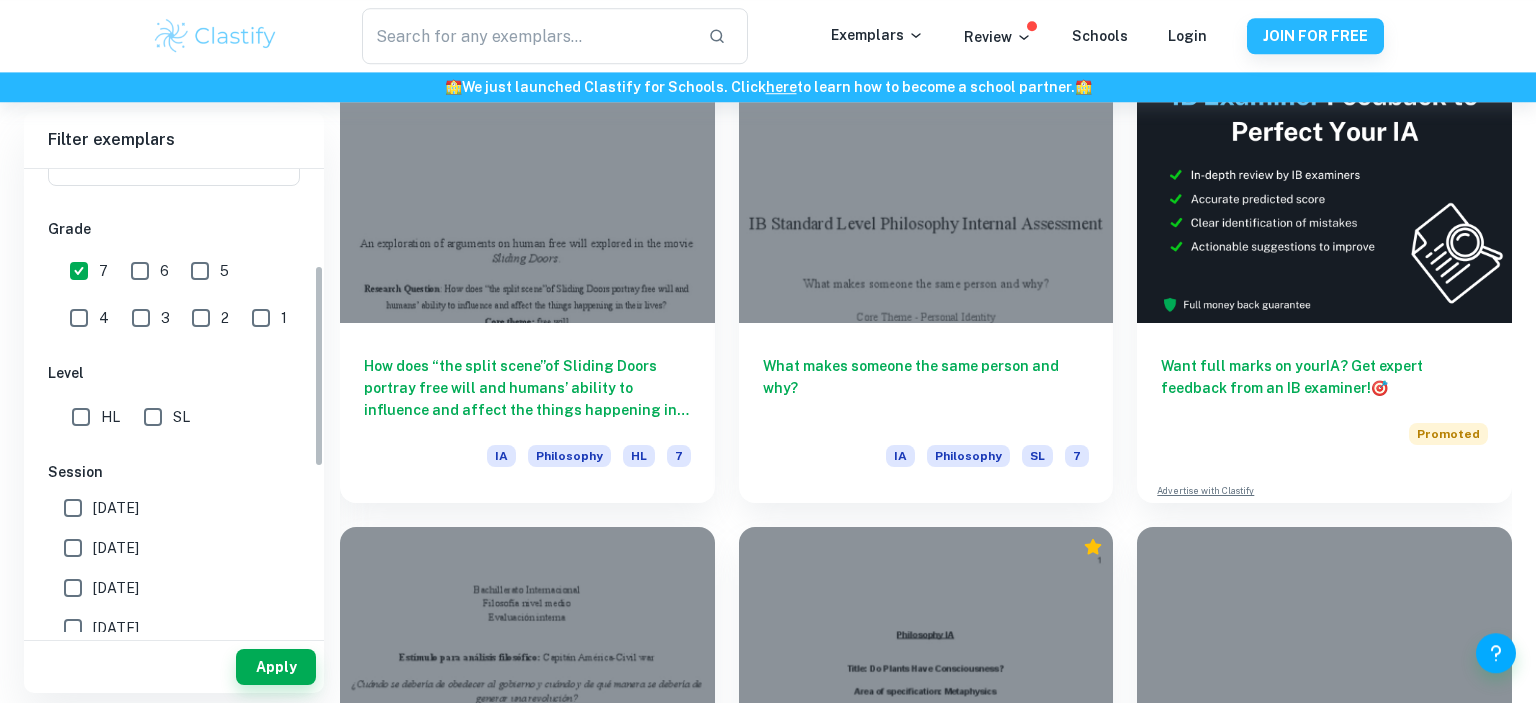 drag, startPoint x: 319, startPoint y: 300, endPoint x: 303, endPoint y: 439, distance: 139.91783 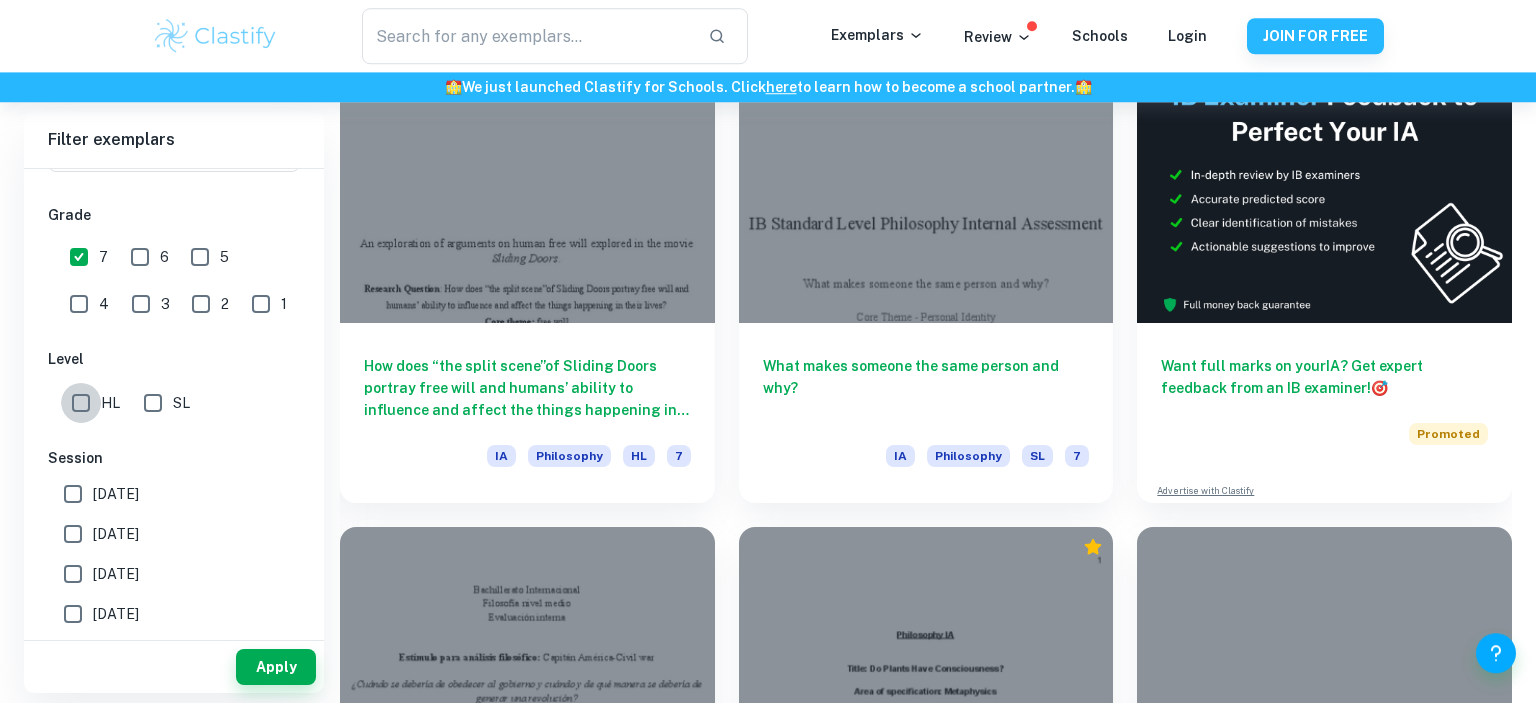 click on "HL" at bounding box center (81, 403) 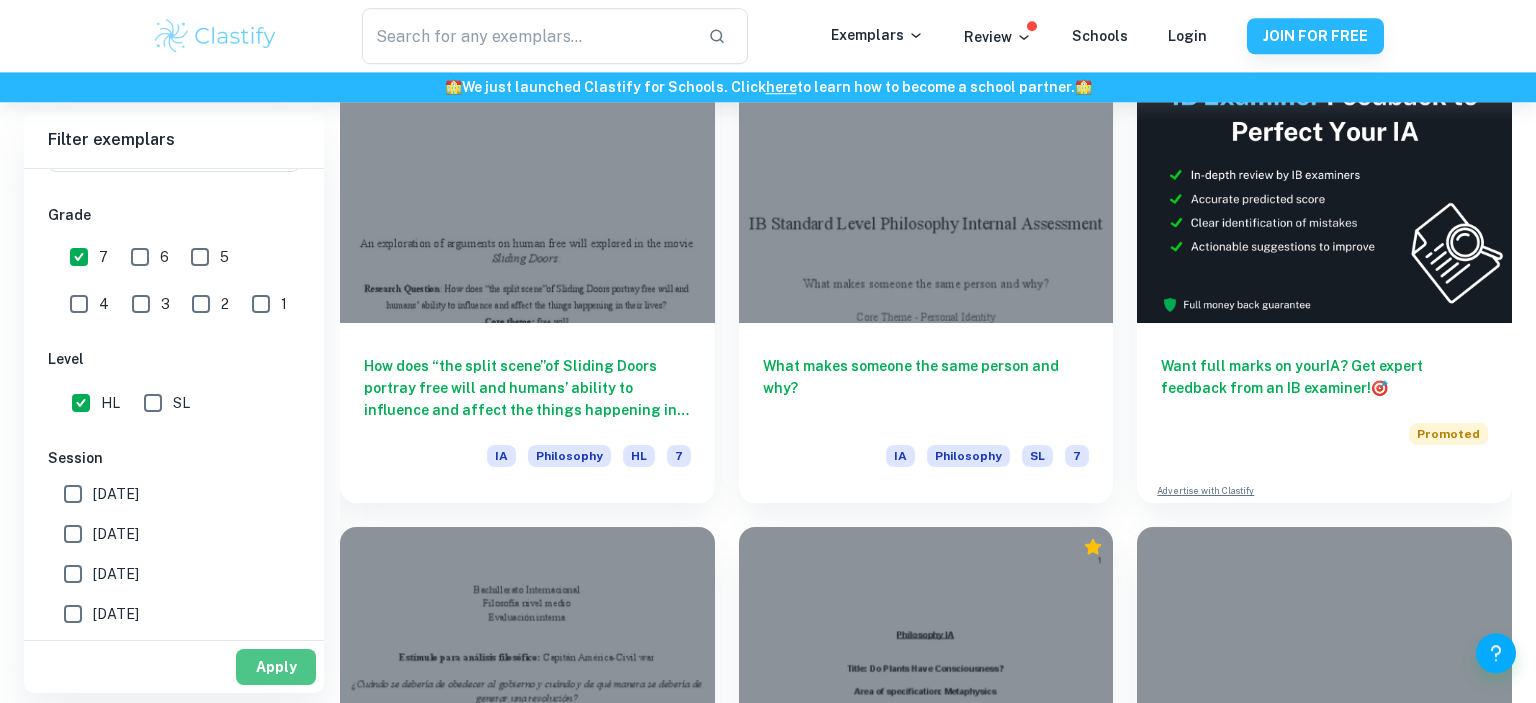 click on "Apply" at bounding box center [276, 667] 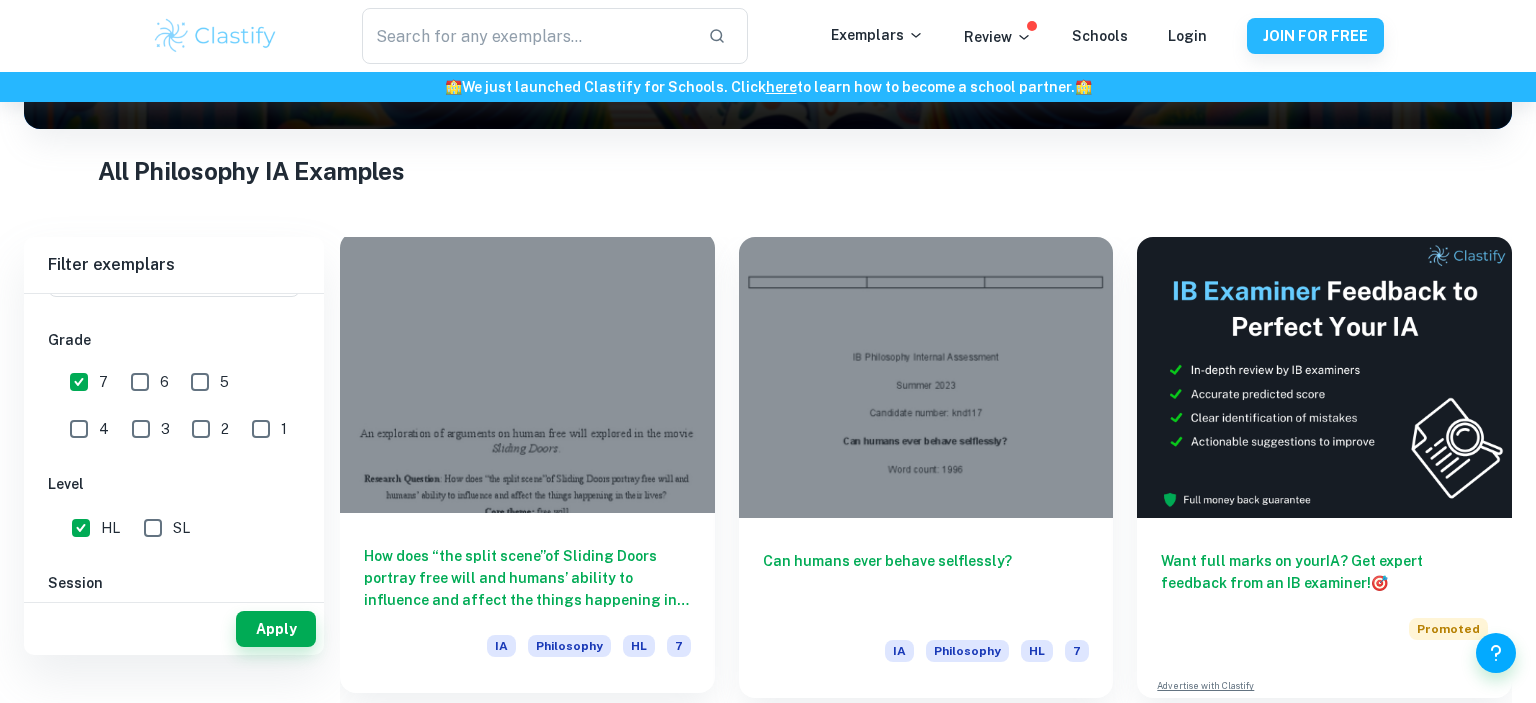 scroll, scrollTop: 300, scrollLeft: 0, axis: vertical 